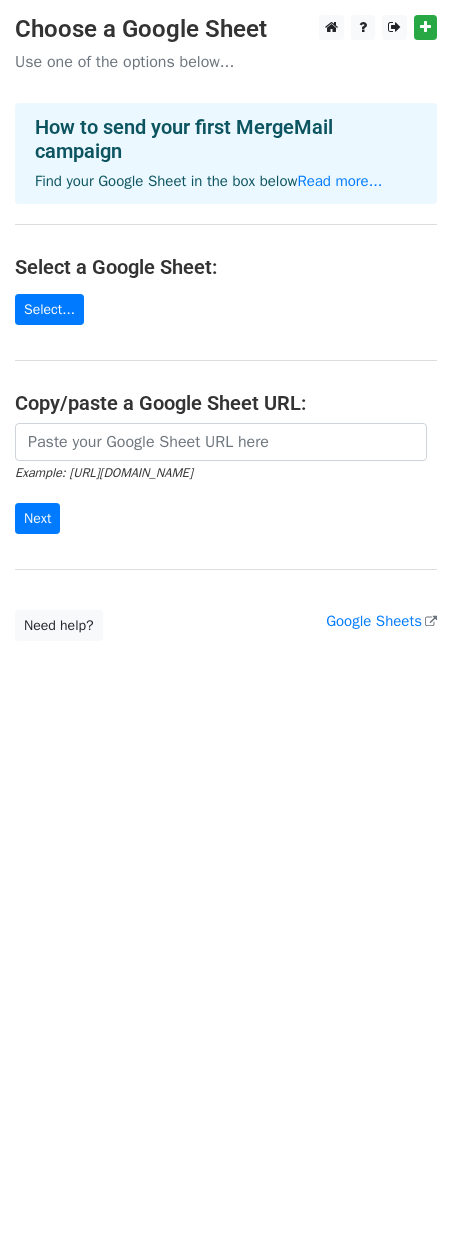 scroll, scrollTop: 0, scrollLeft: 0, axis: both 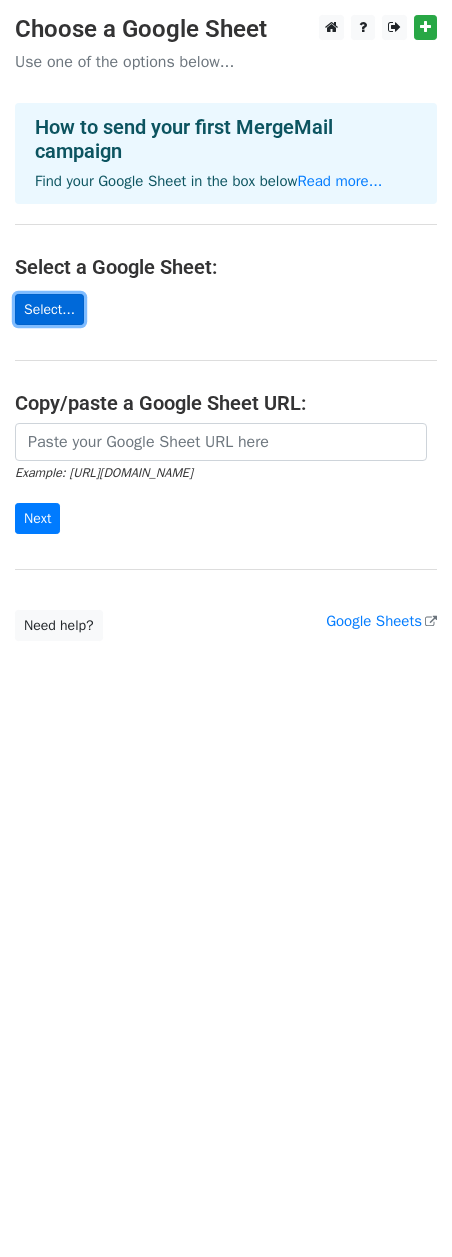 click on "Select..." at bounding box center (49, 309) 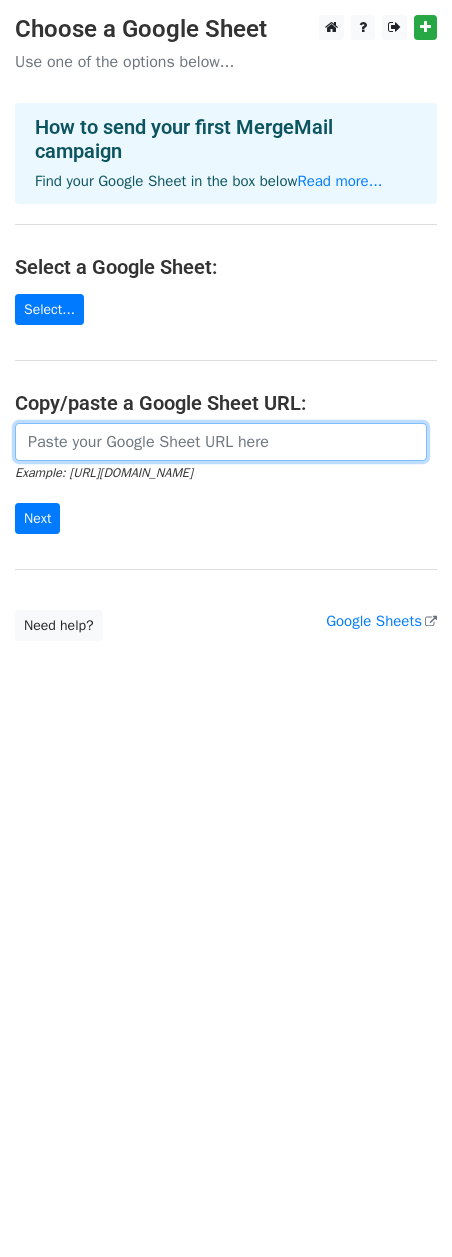 click at bounding box center [221, 442] 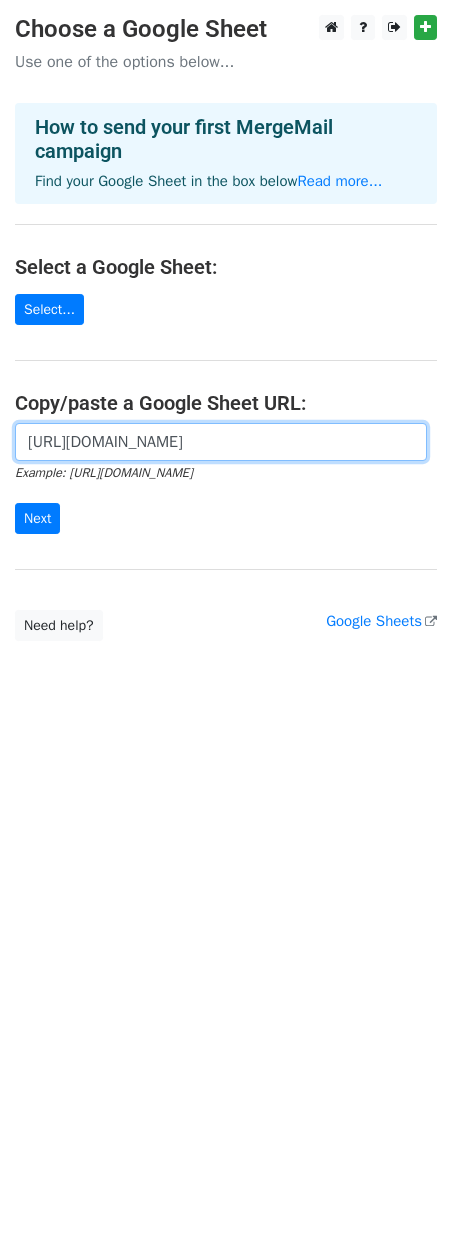 scroll, scrollTop: 0, scrollLeft: 517, axis: horizontal 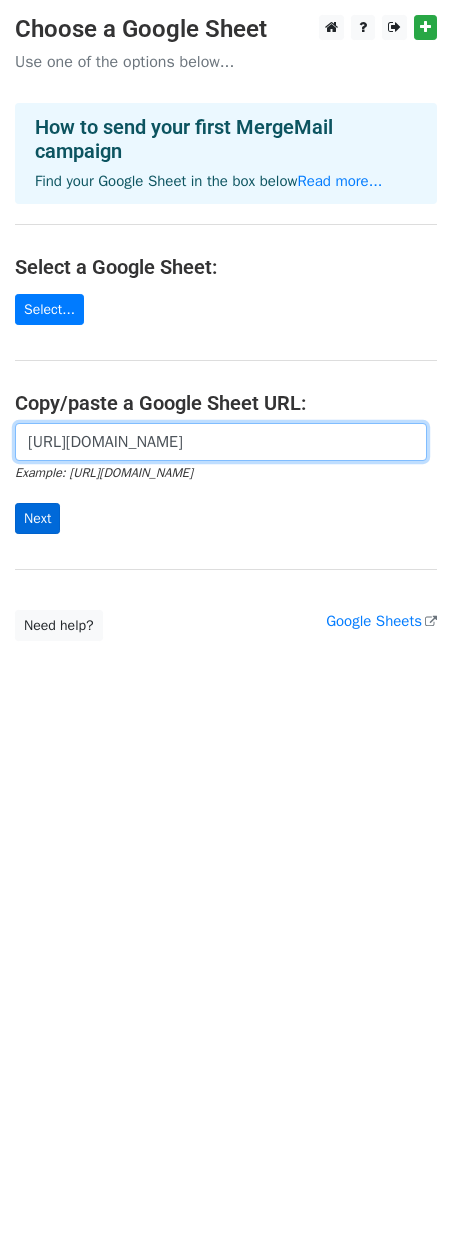 type on "https://docs.google.com/spreadsheets/d/1bws90tobQNce1yLmpyODmKJUWwIoIP0WL50pqN6iD5k/edit?usp=sharing" 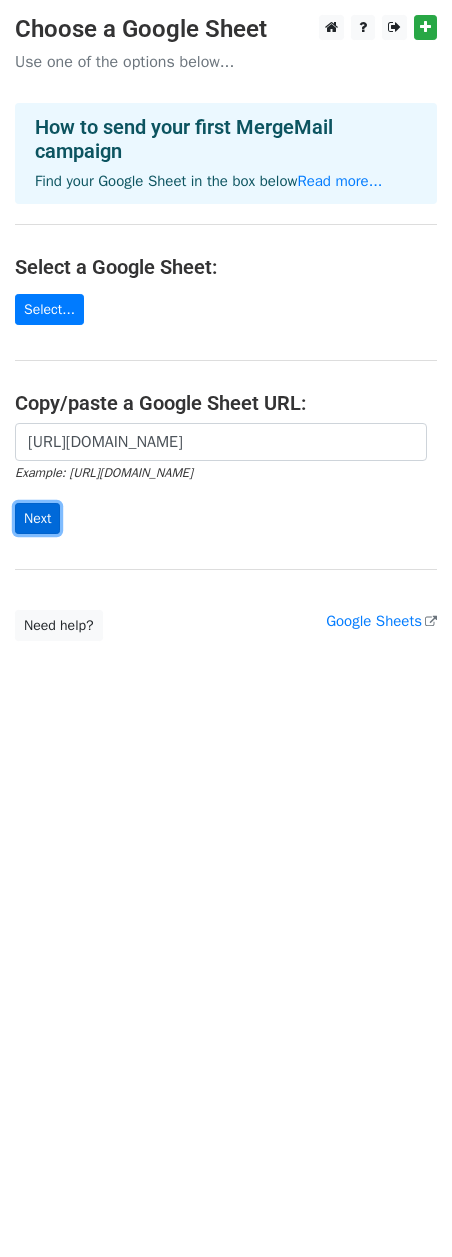 scroll, scrollTop: 0, scrollLeft: 0, axis: both 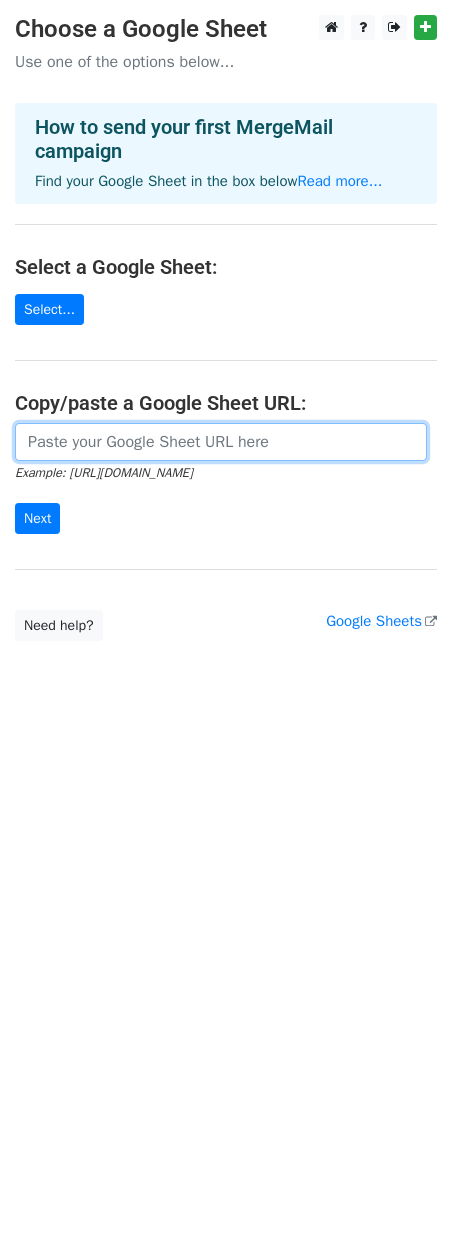 click at bounding box center (221, 442) 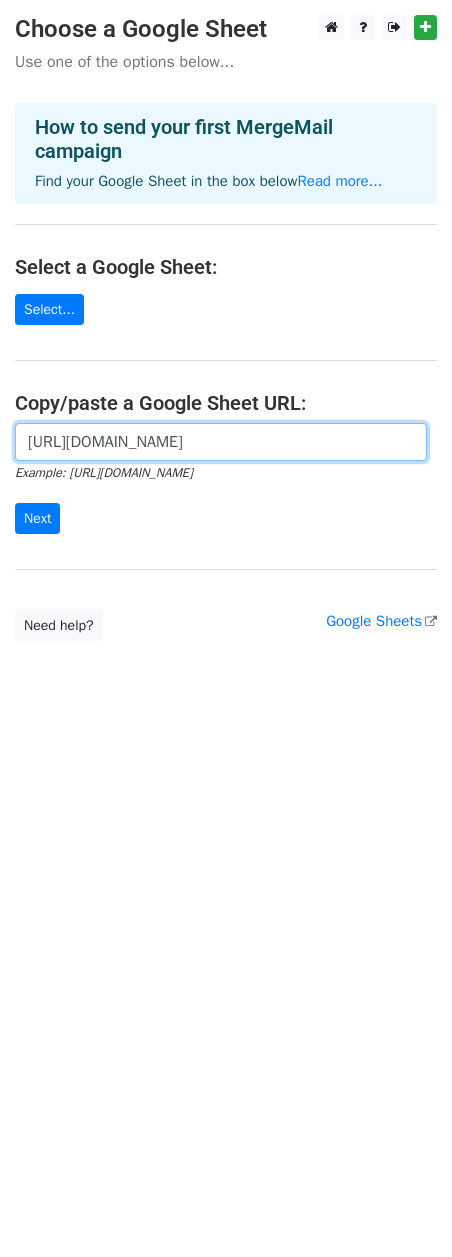 scroll, scrollTop: 0, scrollLeft: 517, axis: horizontal 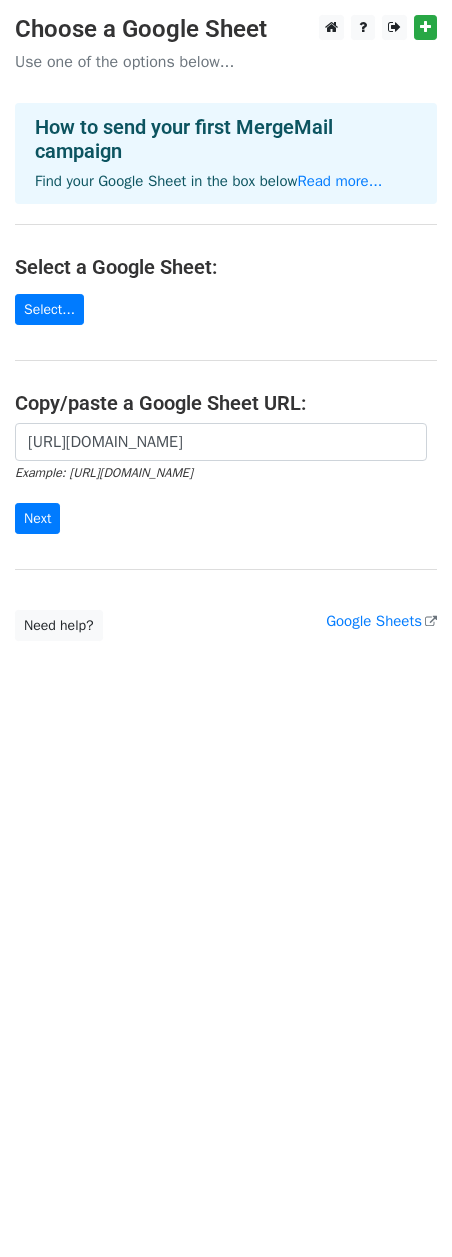 click on "https://docs.google.com/spreadsheets/d/1bws90tobQNce1yLmpyODmKJUWwIoIP0WL50pqN6iD5k/edit?usp=sharing
Example:
https://docs.google.com/spreadsheets/d/abc/edit
Next" at bounding box center (226, 489) 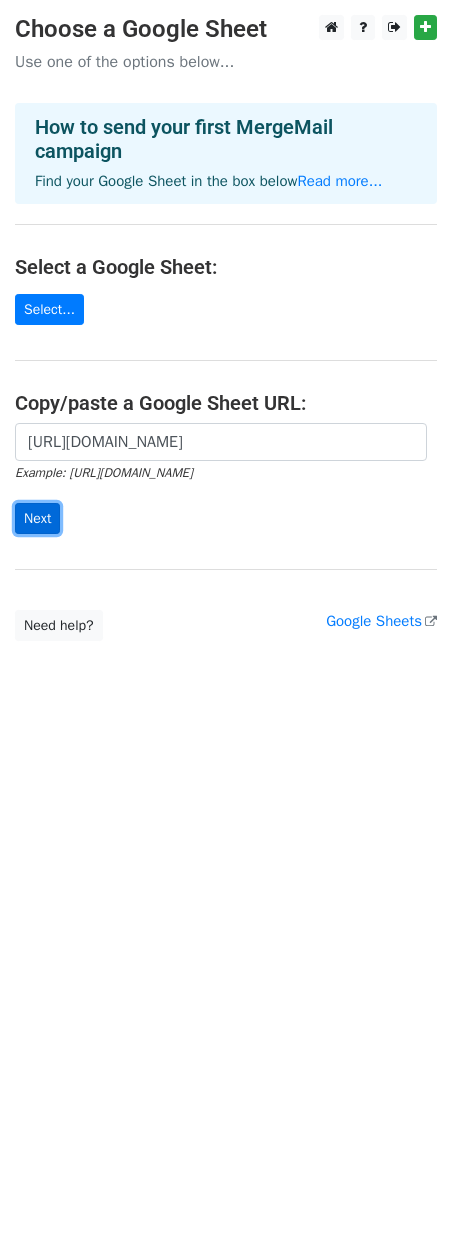click on "Next" at bounding box center [37, 518] 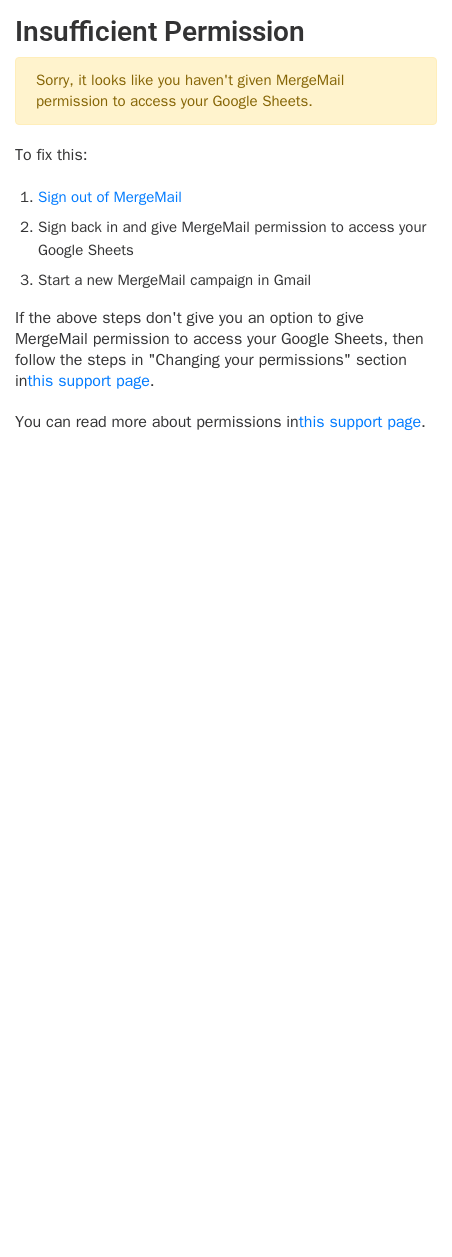 scroll, scrollTop: 0, scrollLeft: 0, axis: both 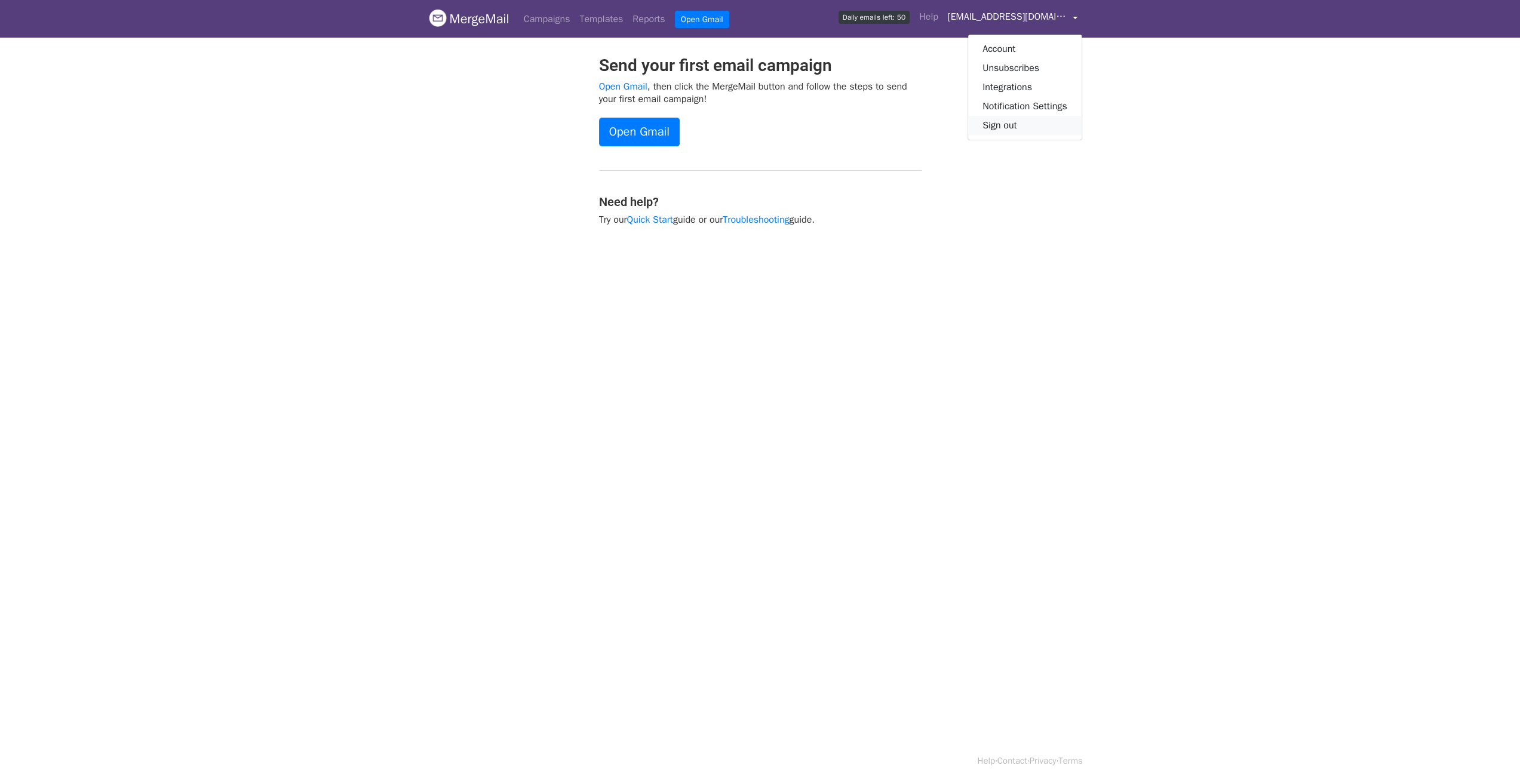click on "Sign out" at bounding box center [1025, 125] 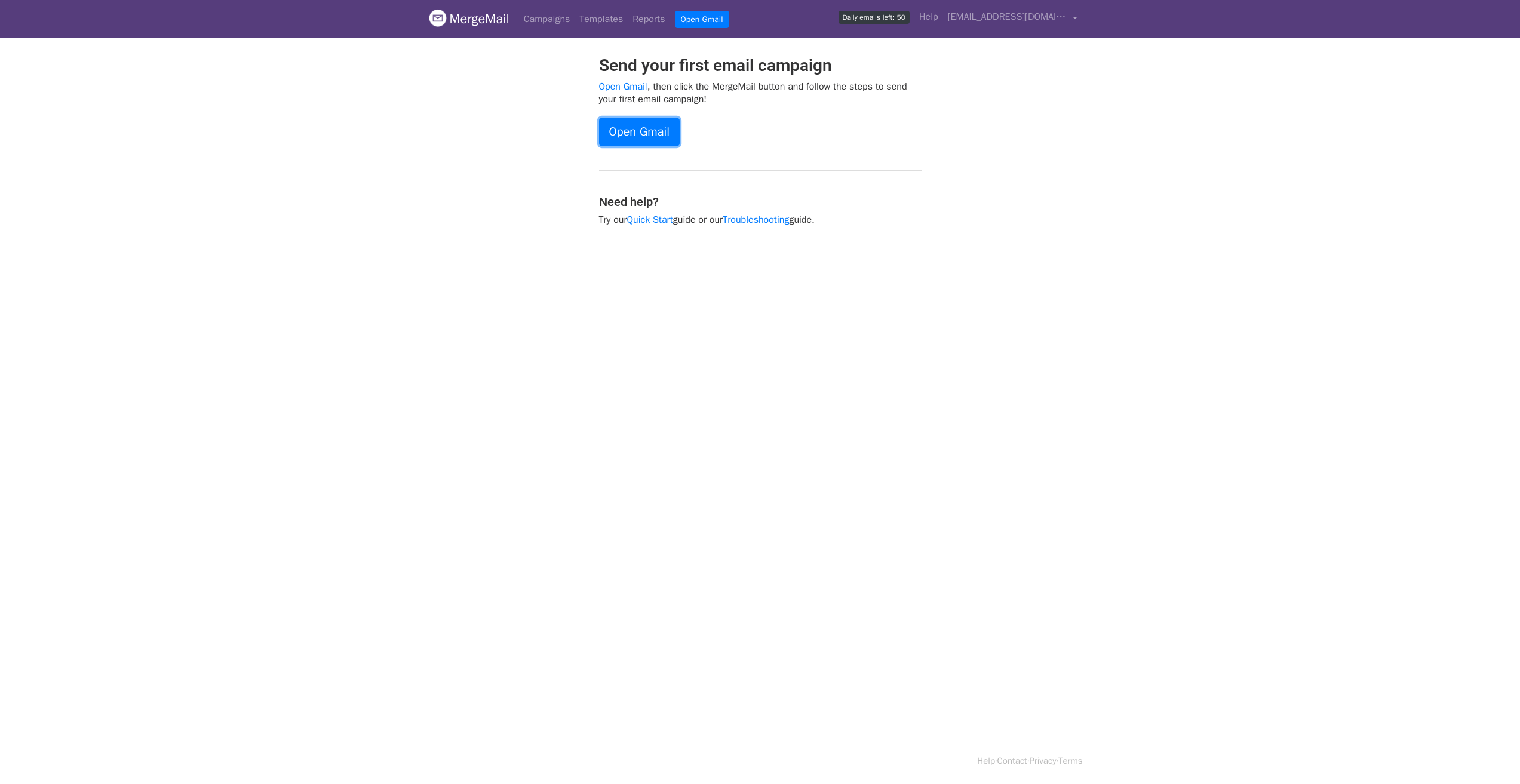 scroll, scrollTop: 0, scrollLeft: 0, axis: both 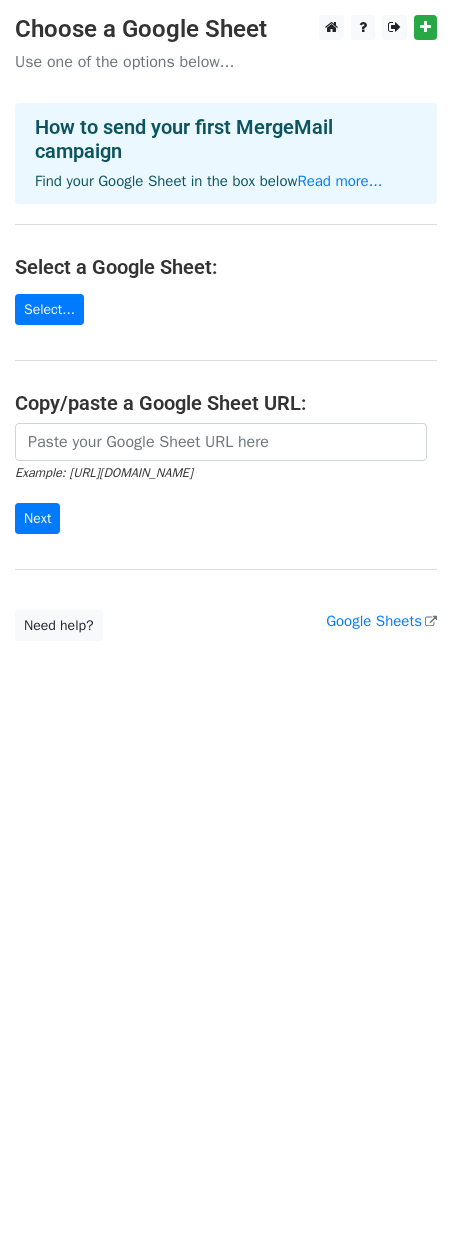 click at bounding box center (221, 442) 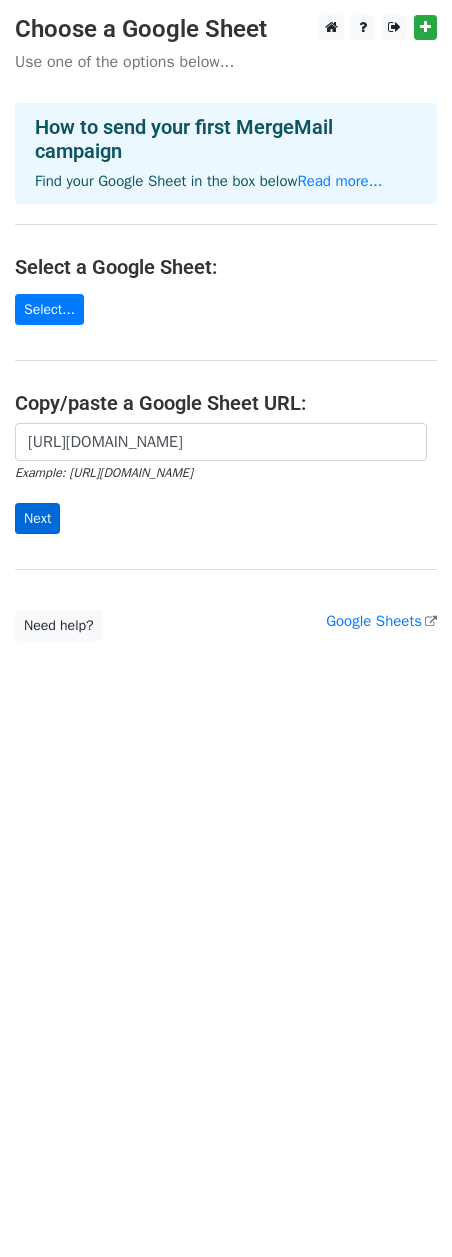 scroll, scrollTop: 0, scrollLeft: 517, axis: horizontal 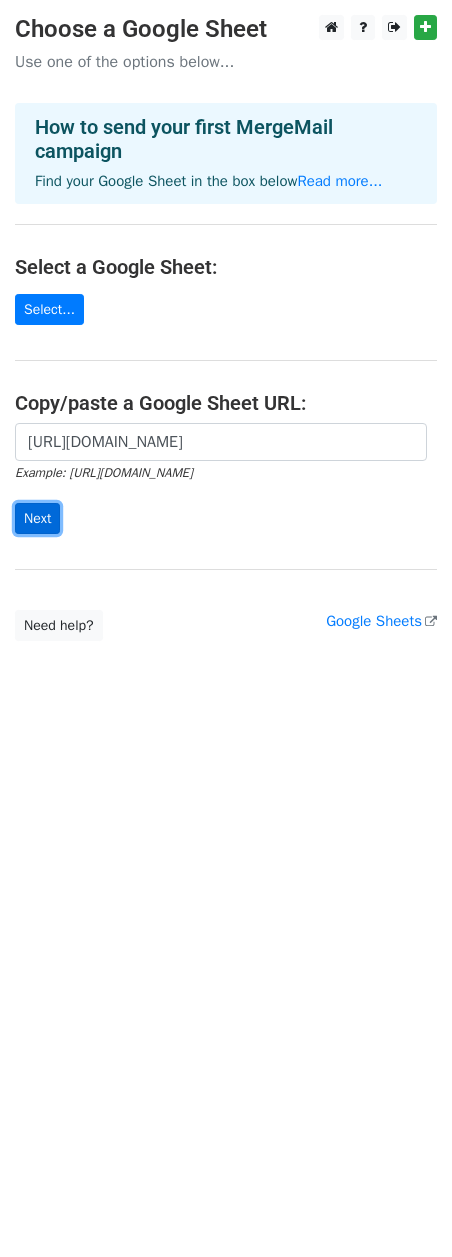 click on "Next" at bounding box center (37, 518) 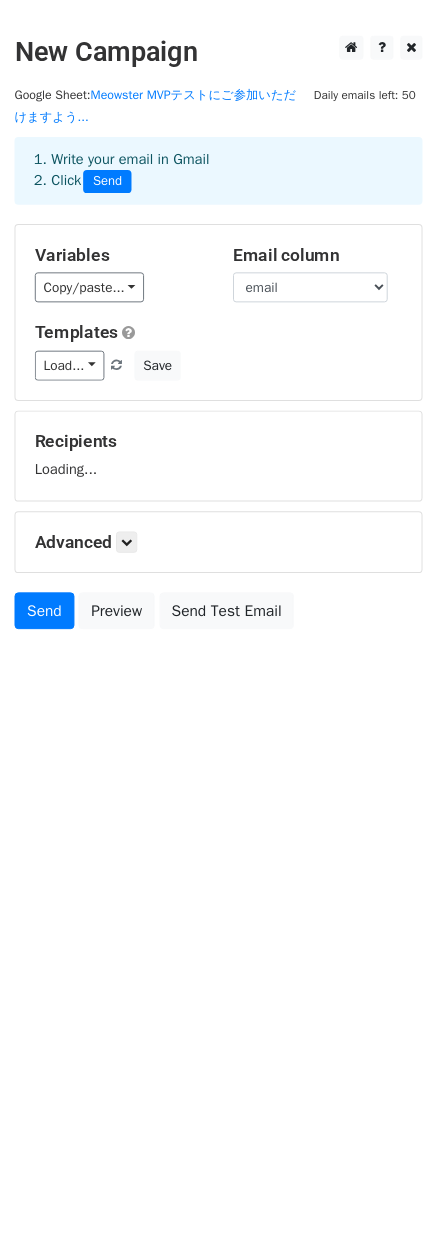 scroll, scrollTop: 0, scrollLeft: 0, axis: both 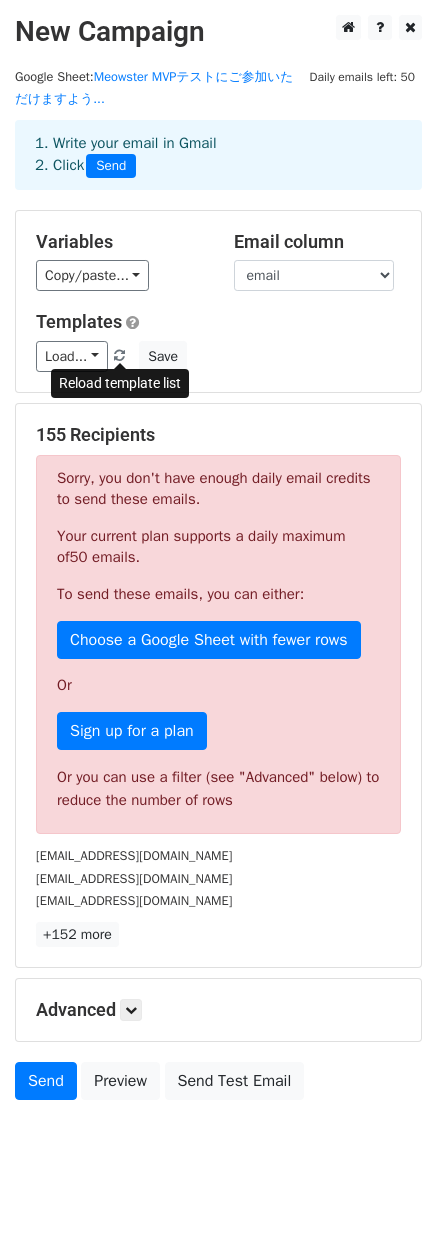 click at bounding box center [119, 356] 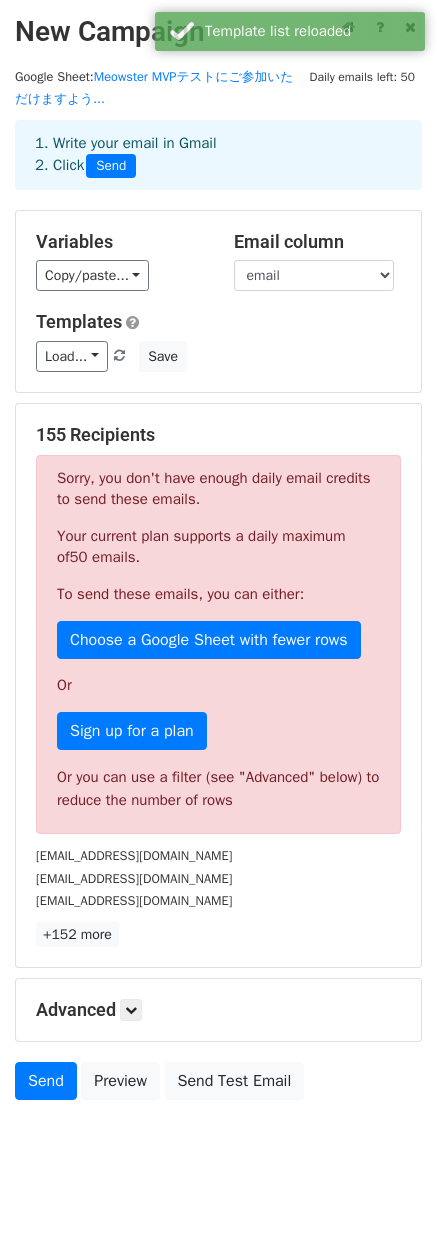 click on "Load...
No templates saved
Save" at bounding box center (218, 356) 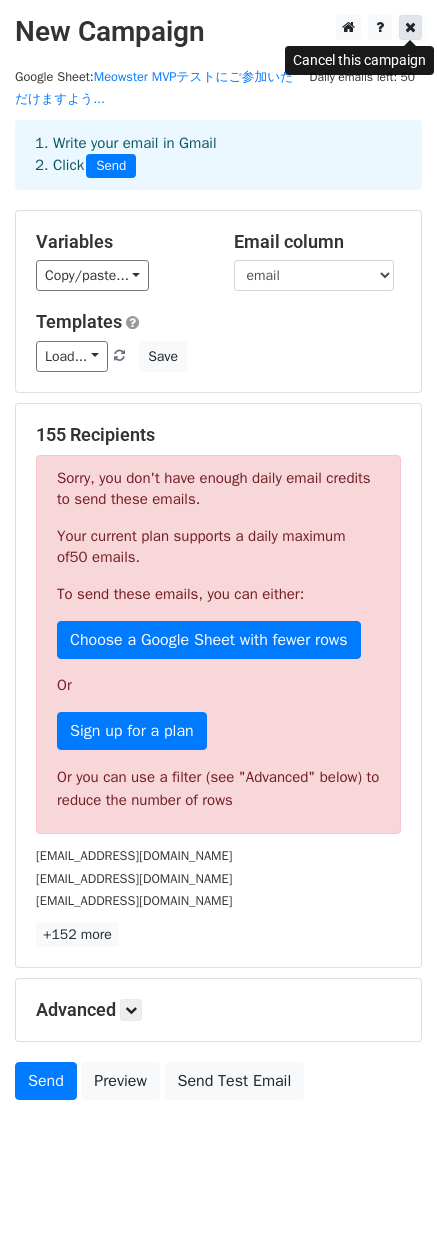 click at bounding box center [410, 27] 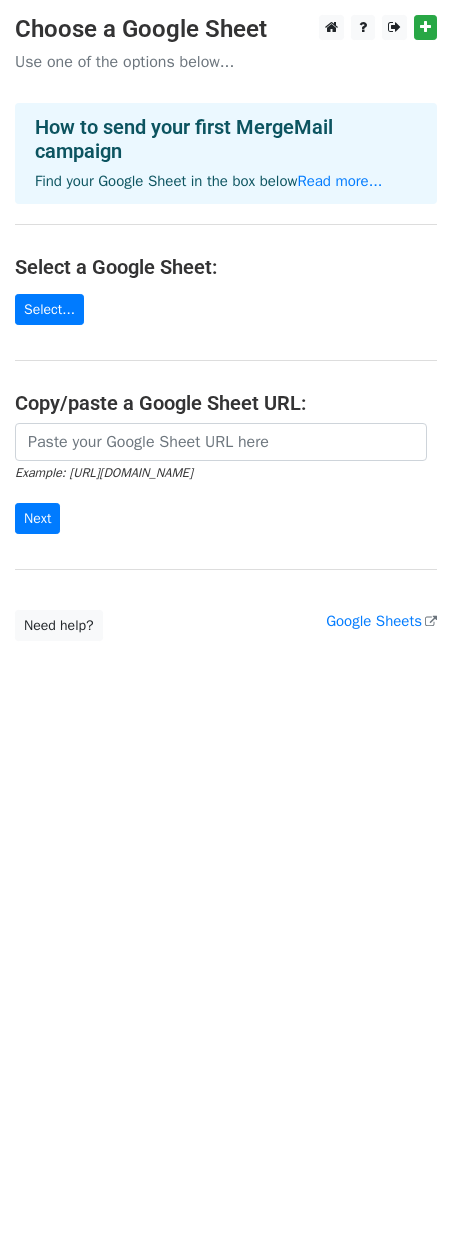 scroll, scrollTop: 0, scrollLeft: 0, axis: both 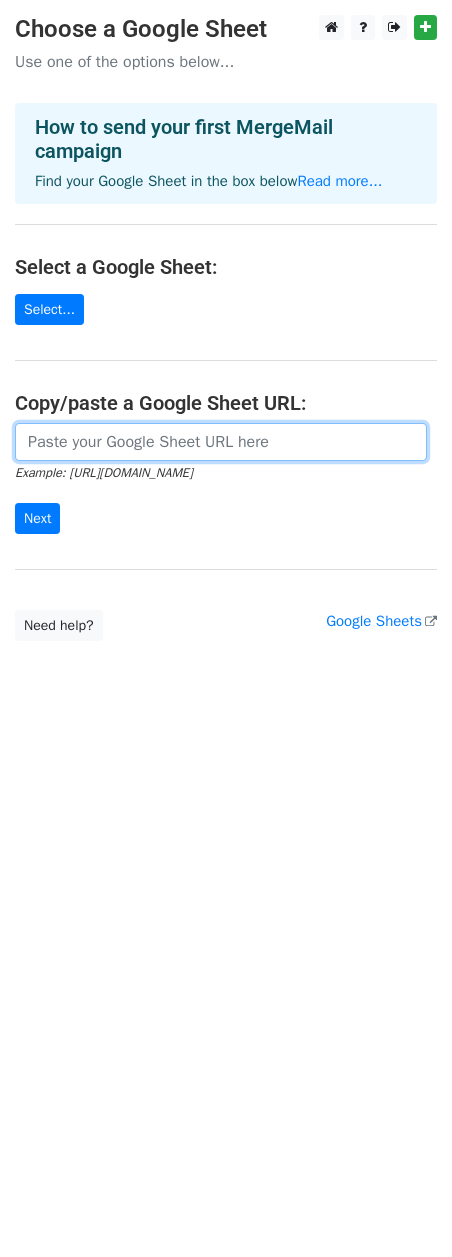 click at bounding box center [221, 442] 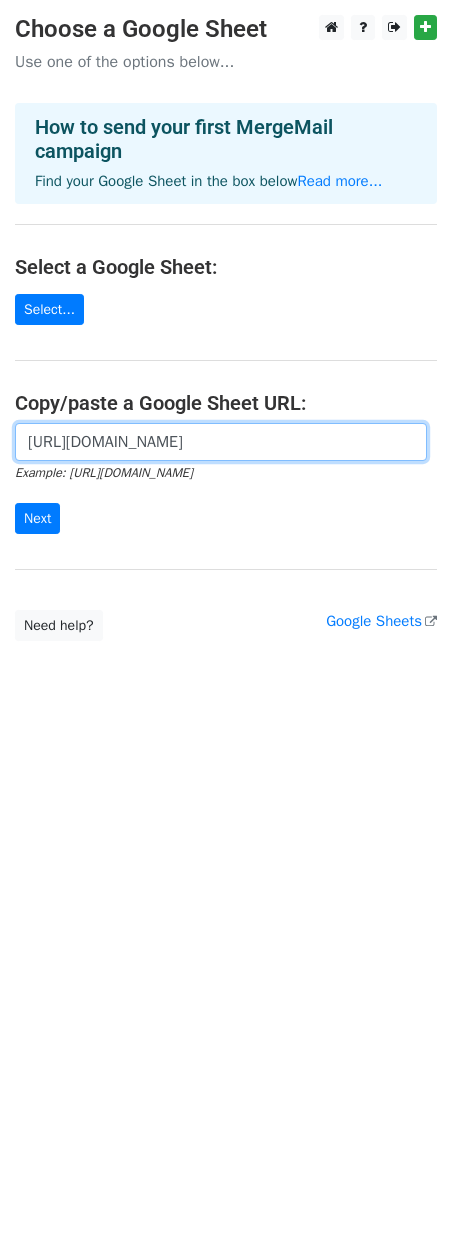 scroll, scrollTop: 0, scrollLeft: 517, axis: horizontal 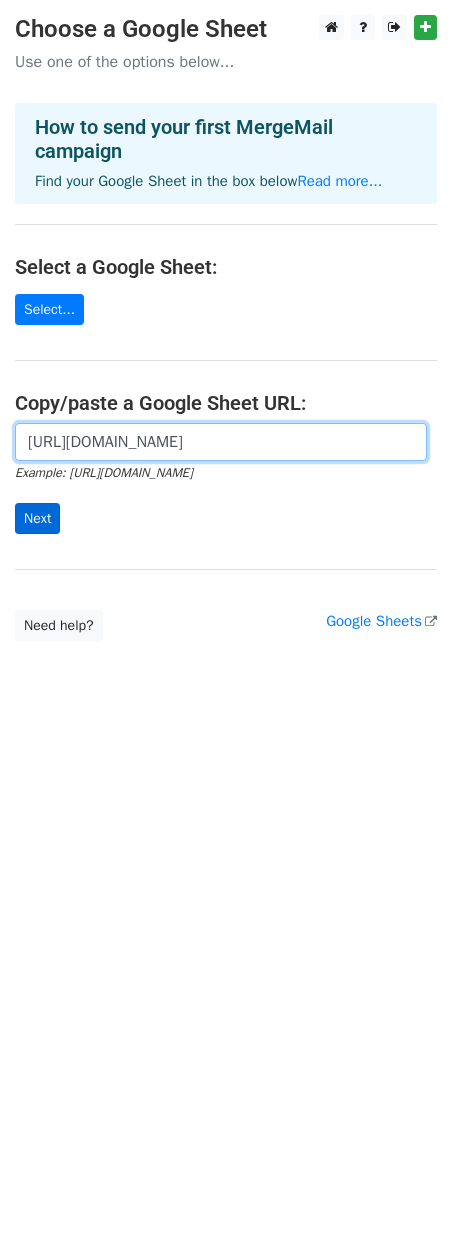 type on "[URL][DOMAIN_NAME]" 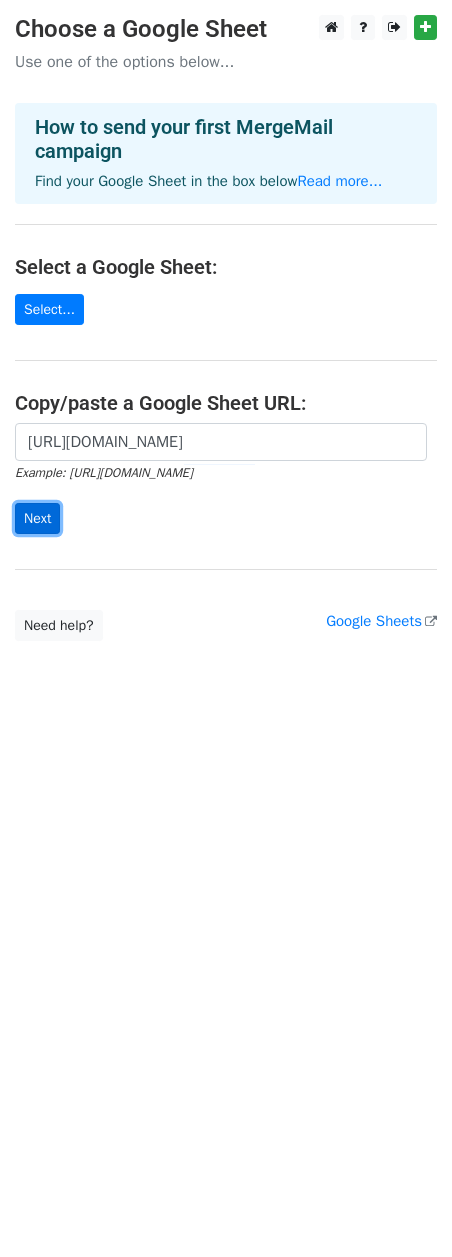 scroll, scrollTop: 0, scrollLeft: 0, axis: both 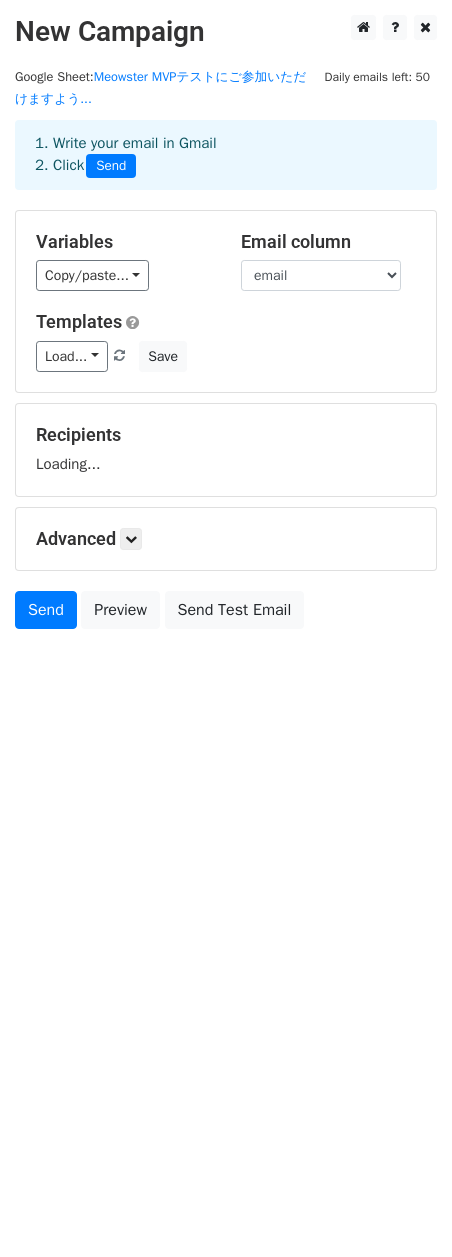 click on "Recipients Loading..." at bounding box center (226, 450) 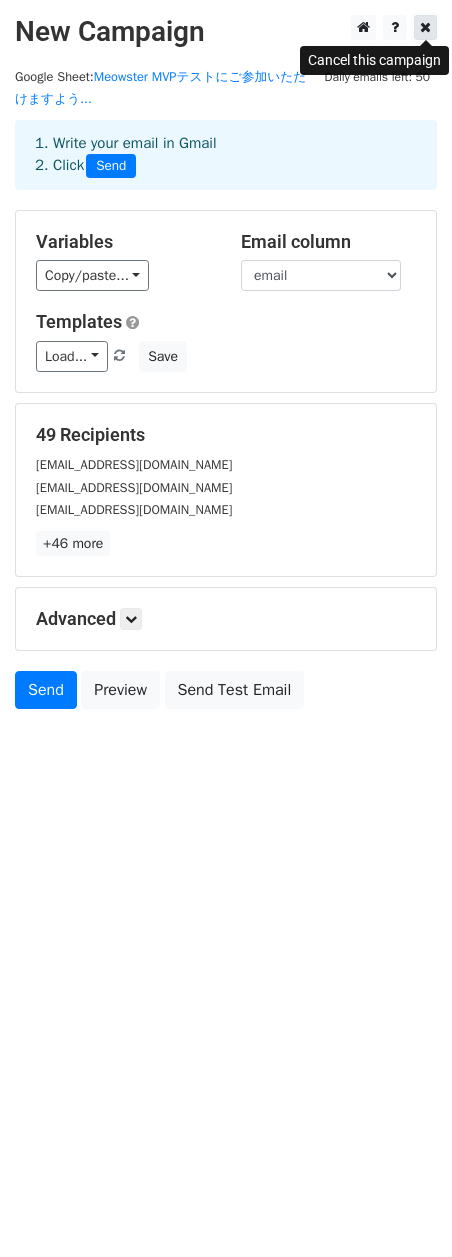 click at bounding box center (425, 27) 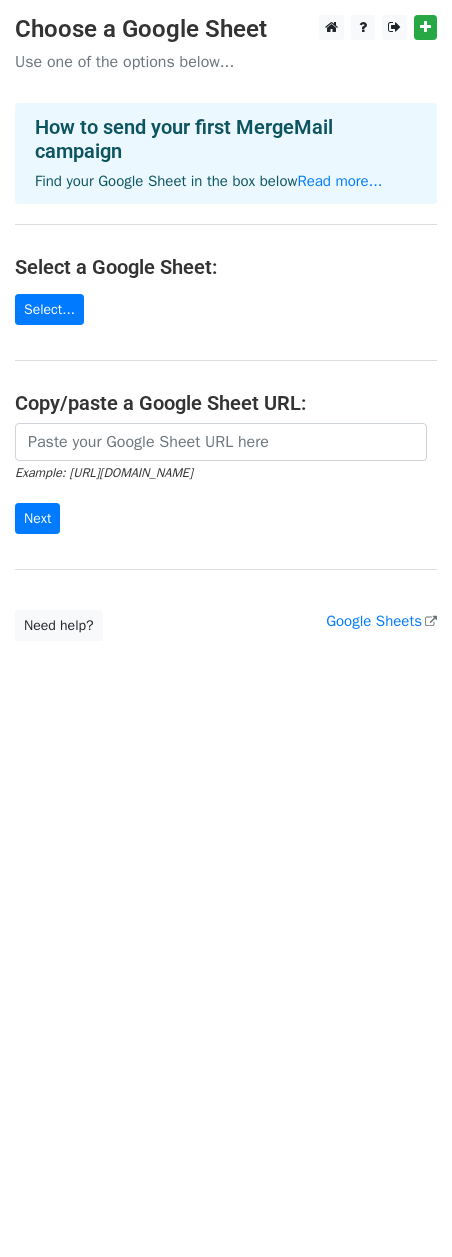scroll, scrollTop: 0, scrollLeft: 0, axis: both 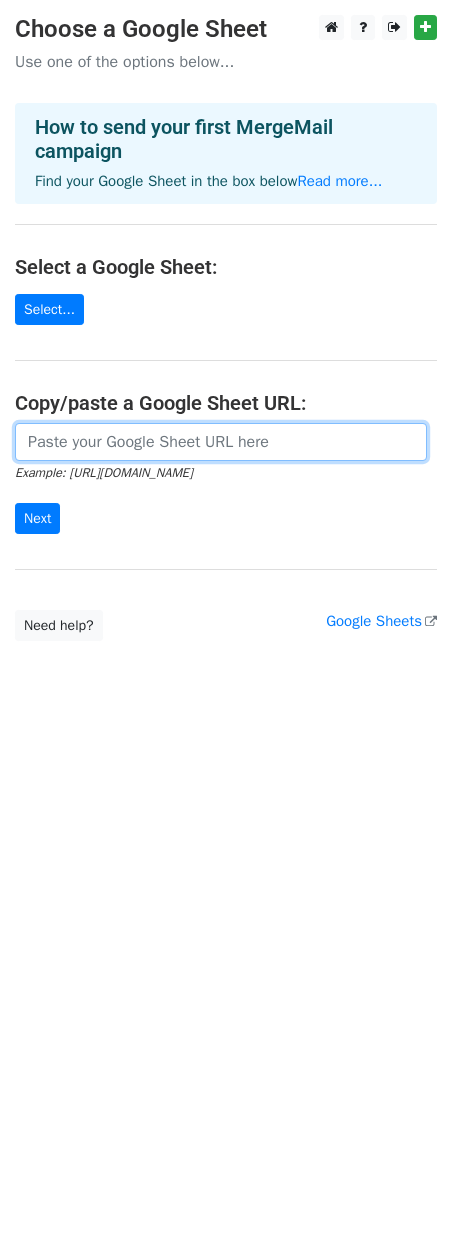 click at bounding box center (221, 442) 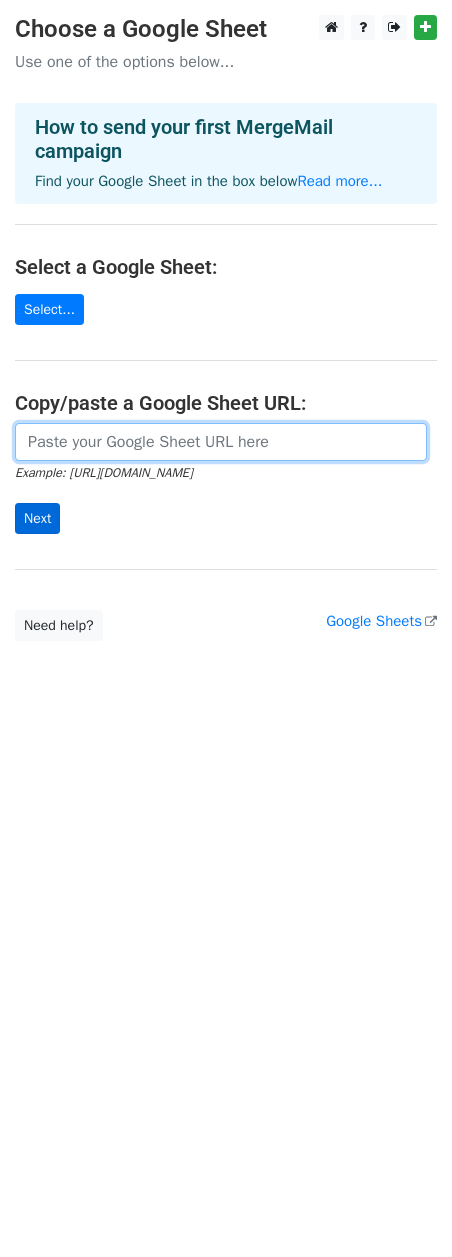 paste on "[URL][DOMAIN_NAME]" 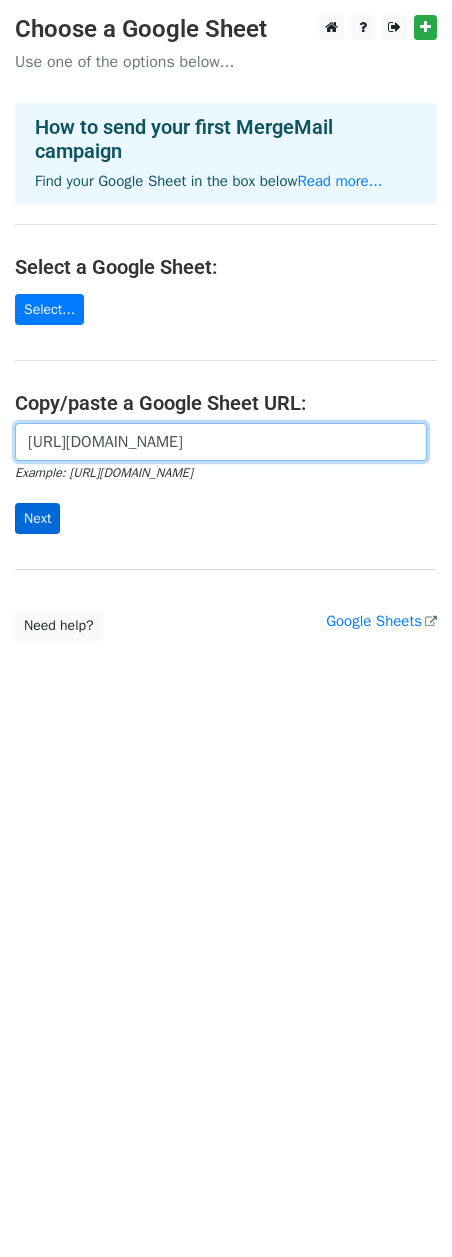 scroll, scrollTop: 0, scrollLeft: 517, axis: horizontal 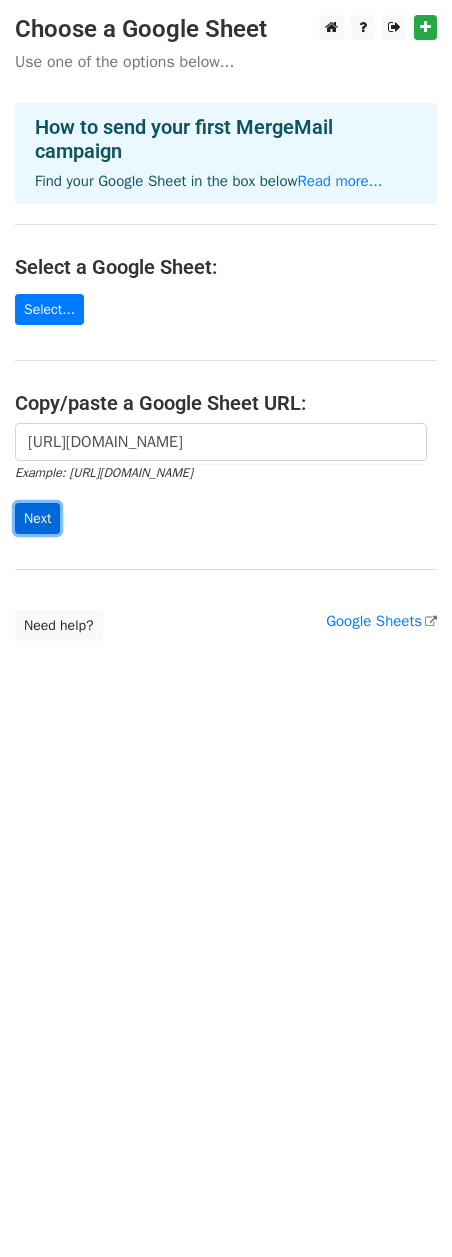 click on "Next" at bounding box center [37, 518] 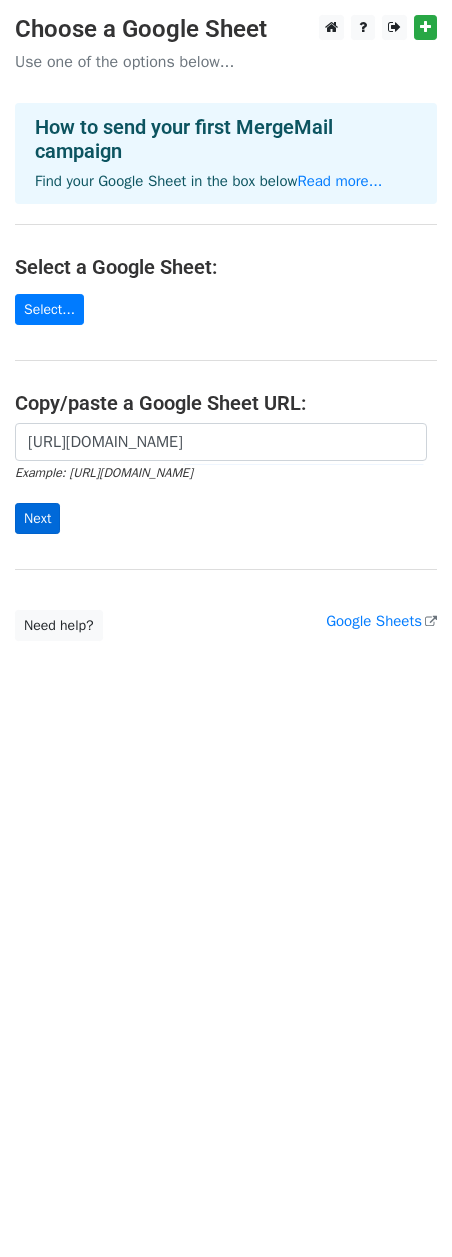 scroll, scrollTop: 0, scrollLeft: 0, axis: both 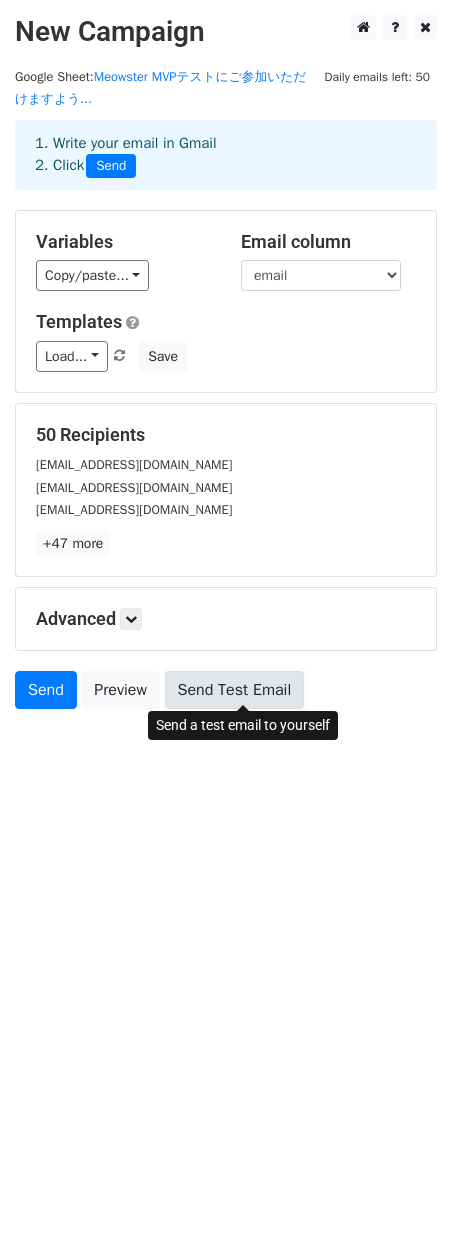 click on "Send Test Email" at bounding box center [235, 690] 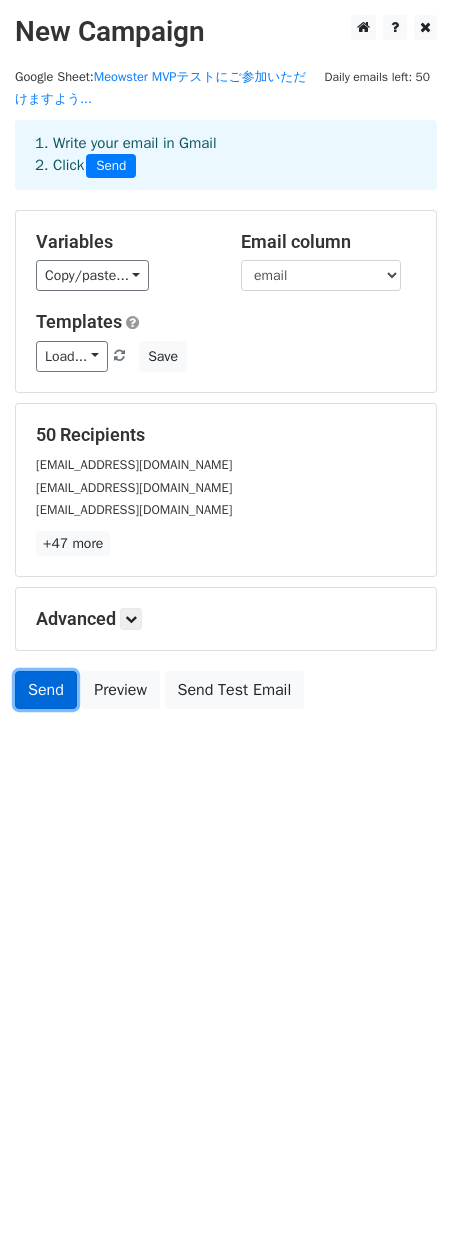 click on "Send" at bounding box center [46, 690] 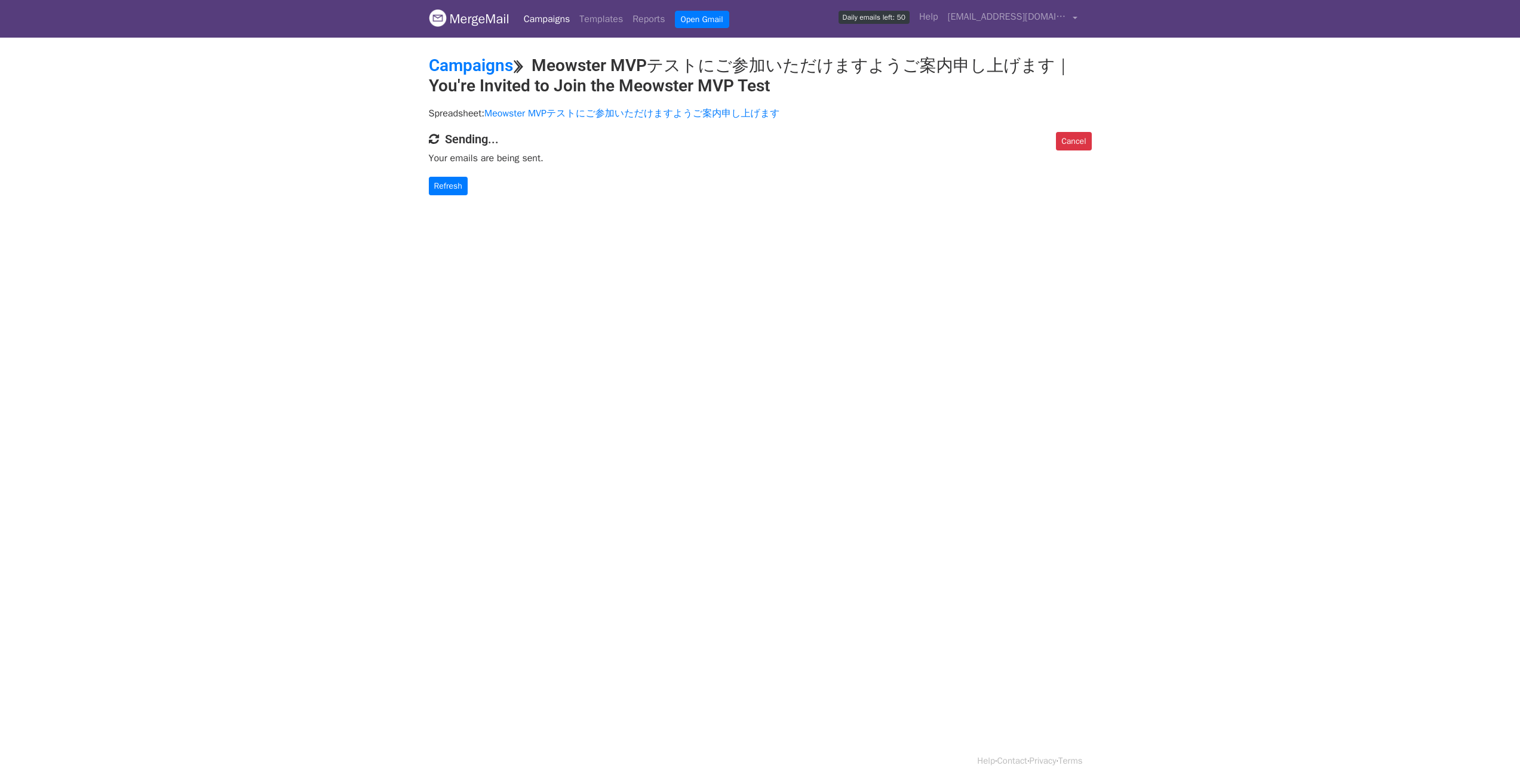 scroll, scrollTop: 0, scrollLeft: 0, axis: both 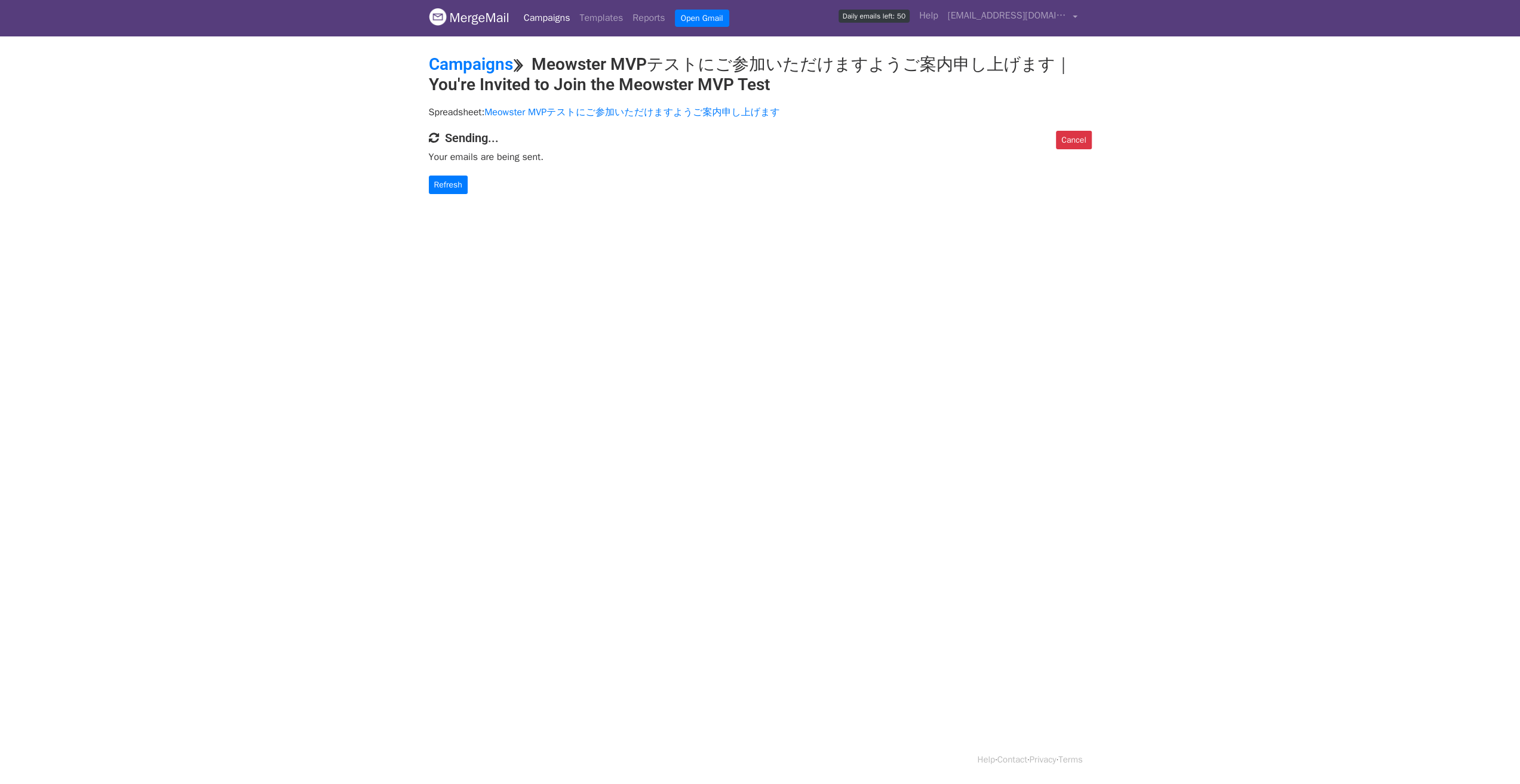 click on "MergeMail
Campaigns
Templates
Reports
Open Gmail
Daily emails left: 50
Help
meowster.une@gmail.com
Account
Unsubscribes
Integrations
Notification Settings
Sign out
New Features
You're all caught up!
Scheduled Campaigns
Schedule your emails to be sent later.
Read more
Account Reports
View reports across all of your campaigns to find highly-engaged recipients and to see which templates and campaigns have the most clicks and opens.
Read more
View my reports
Template Editor
Create beautiful emails using our powerful template editor.
Read more
View my templates
Campaigns
⟫
Meowster MVPテストにご参加いただけますようご案内申し上げます｜You're Invited to Join the Meowster MVP Test
Spreadsheet:
Cancel
Sending...
Refresh" at bounding box center (760, 391) 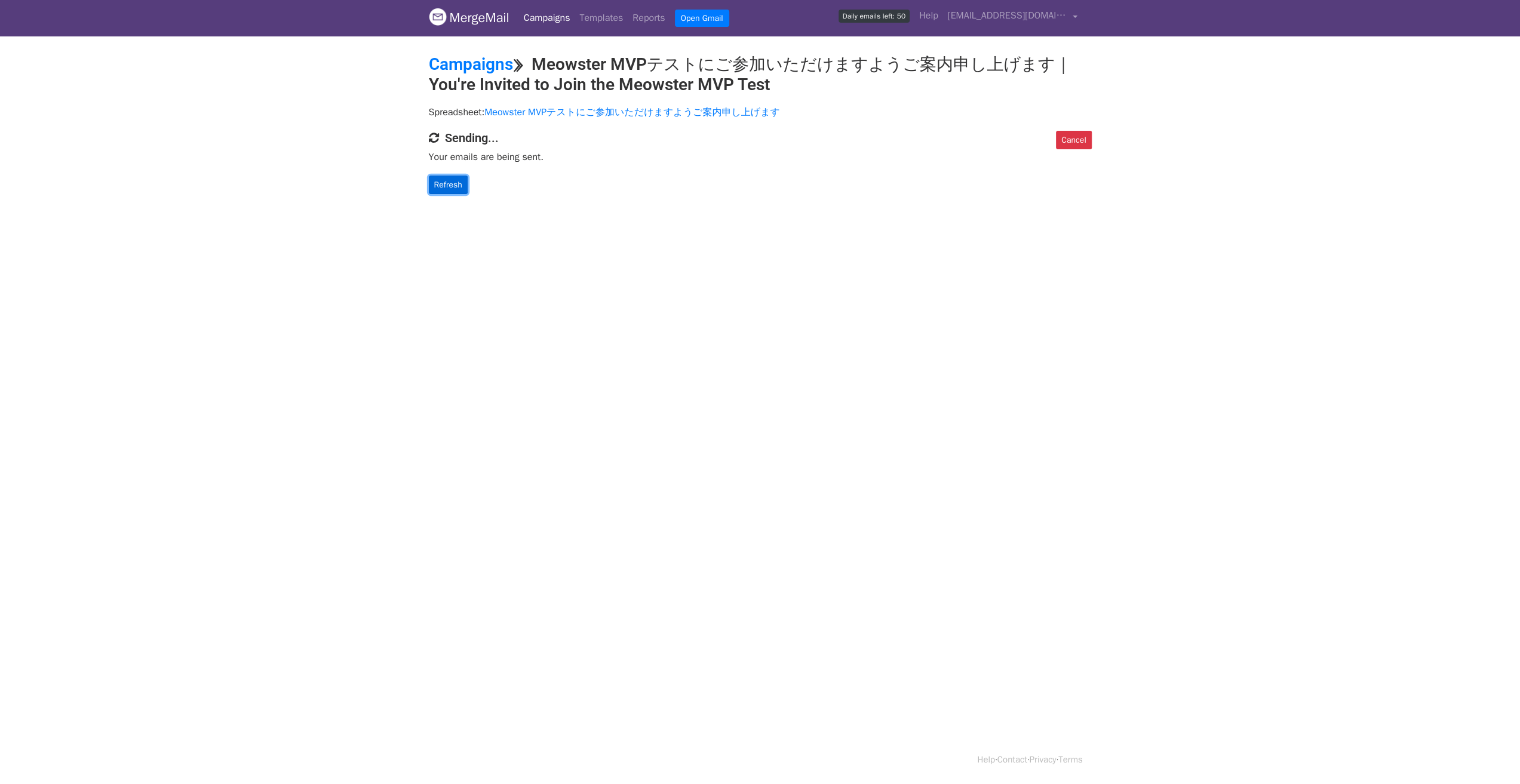 click on "Refresh" at bounding box center (448, 185) 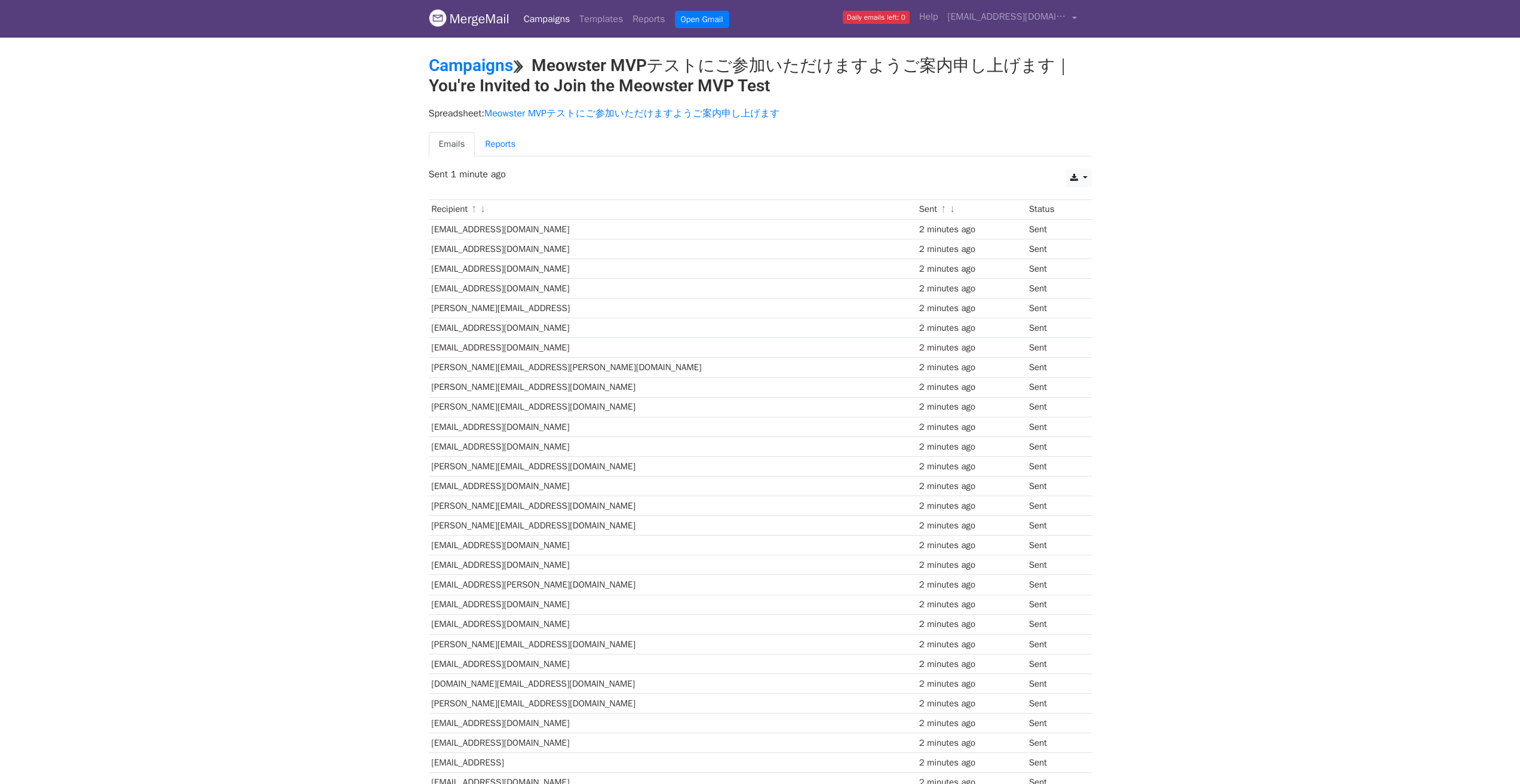 scroll, scrollTop: 0, scrollLeft: 0, axis: both 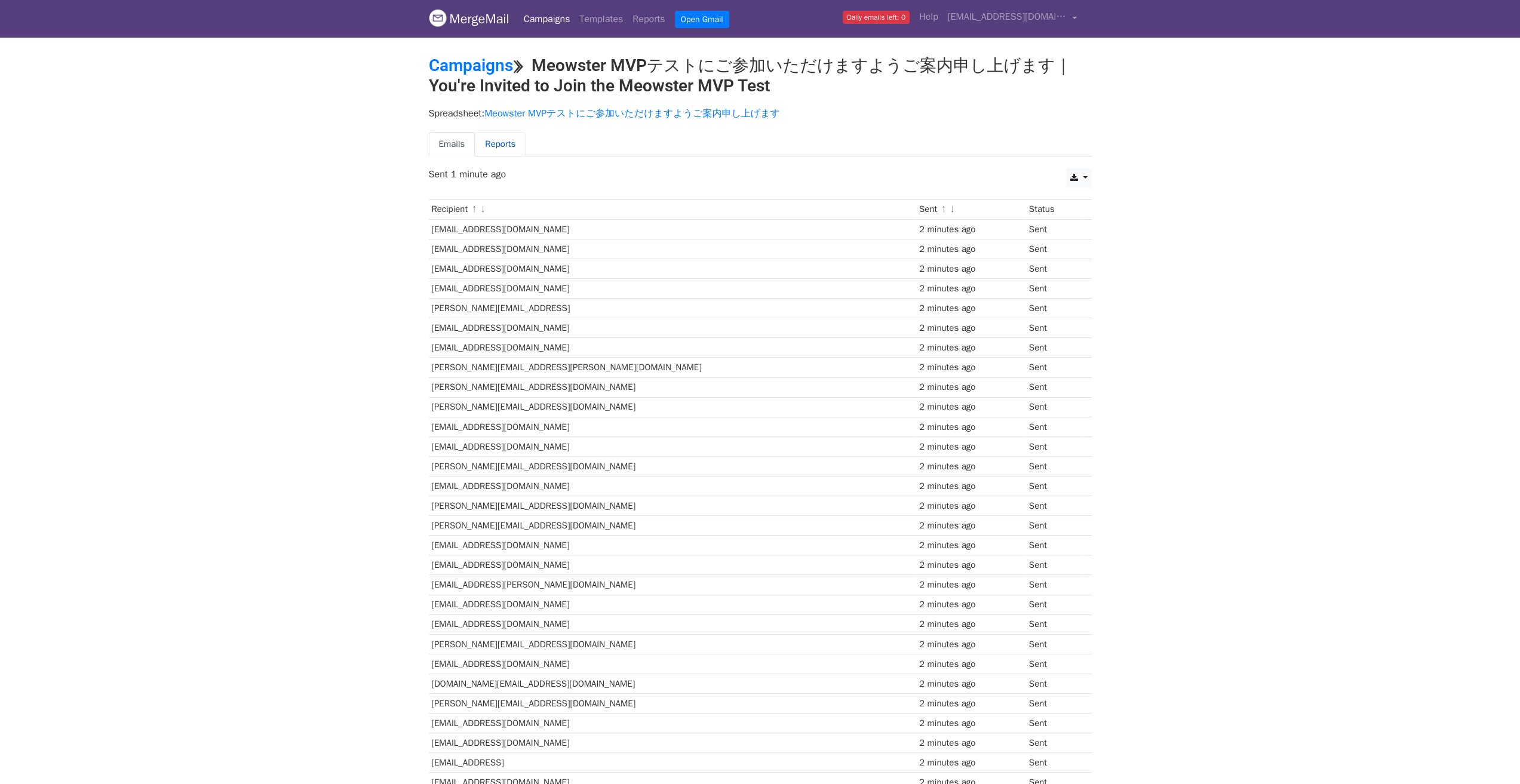 click on "Reports" at bounding box center (500, 144) 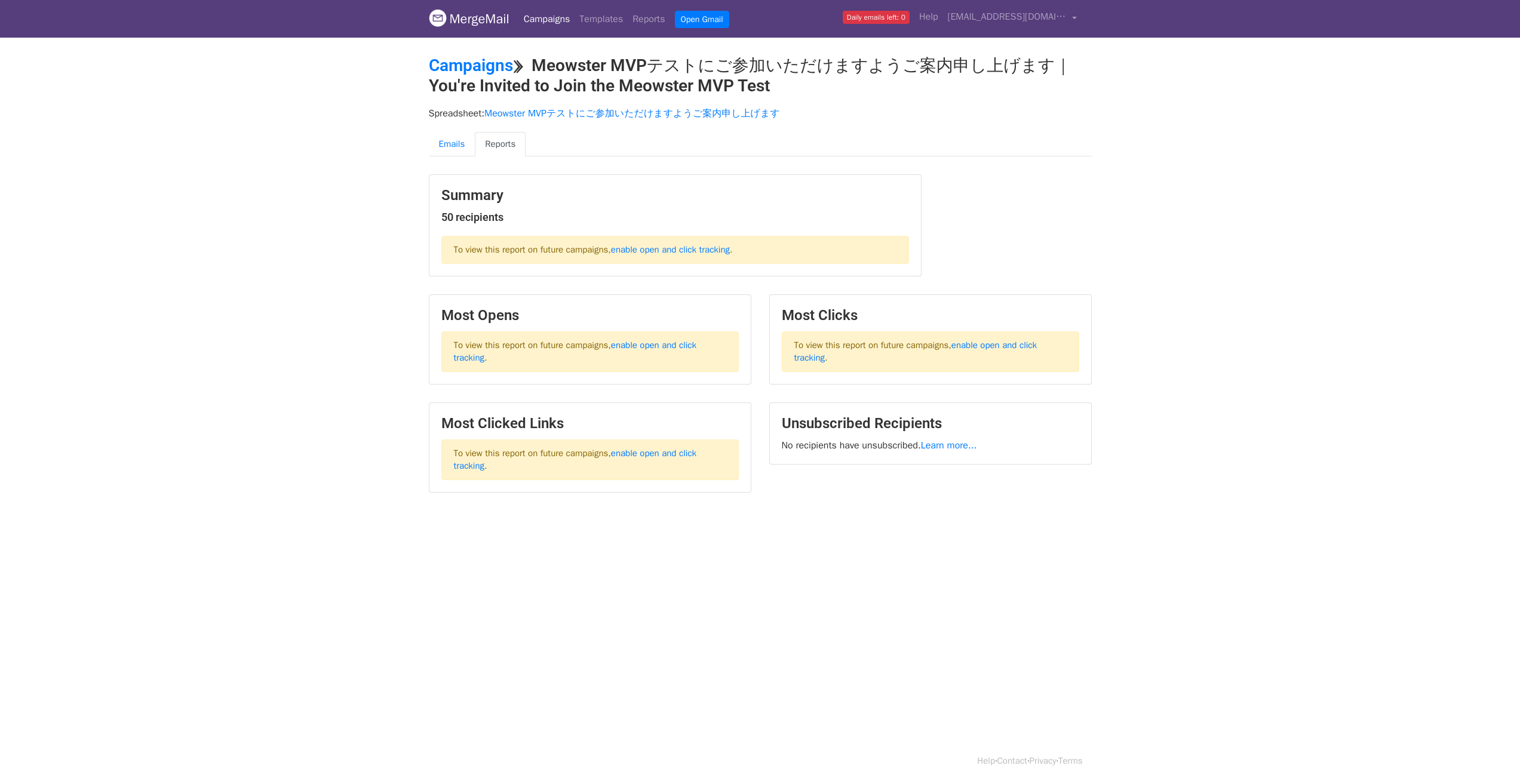 scroll, scrollTop: 0, scrollLeft: 0, axis: both 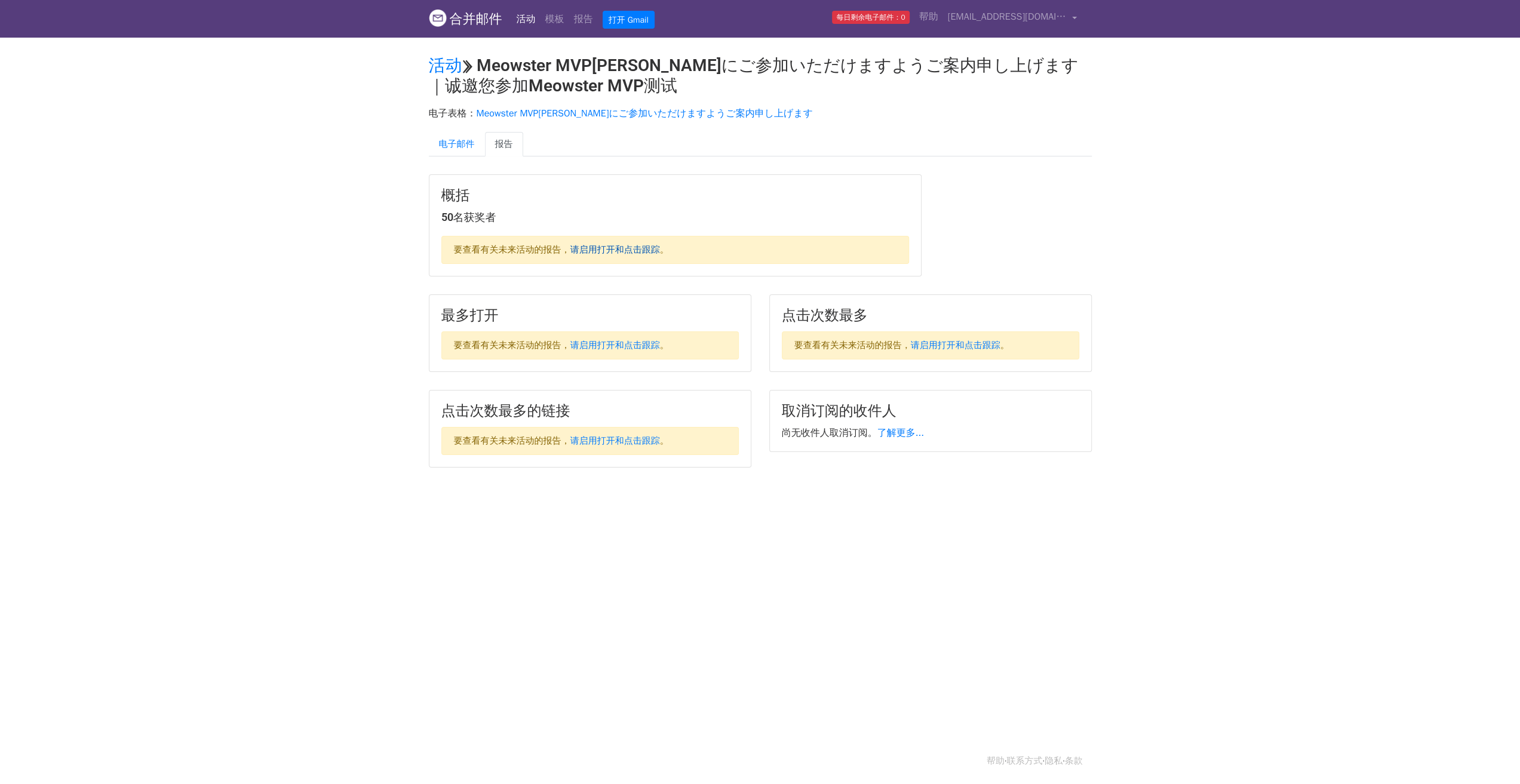 click on "请启用打开和点击跟踪" at bounding box center [615, 250] 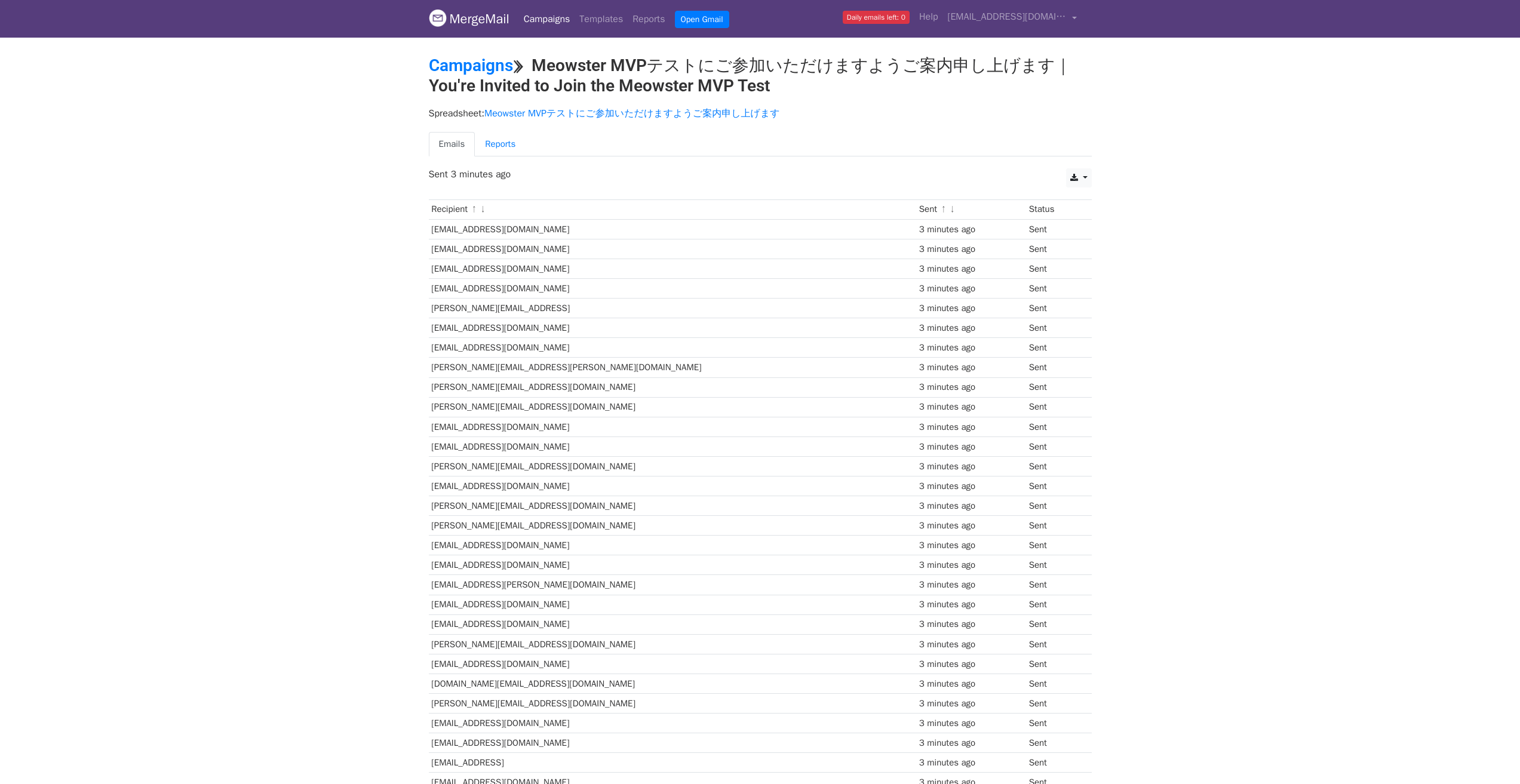 scroll, scrollTop: 0, scrollLeft: 0, axis: both 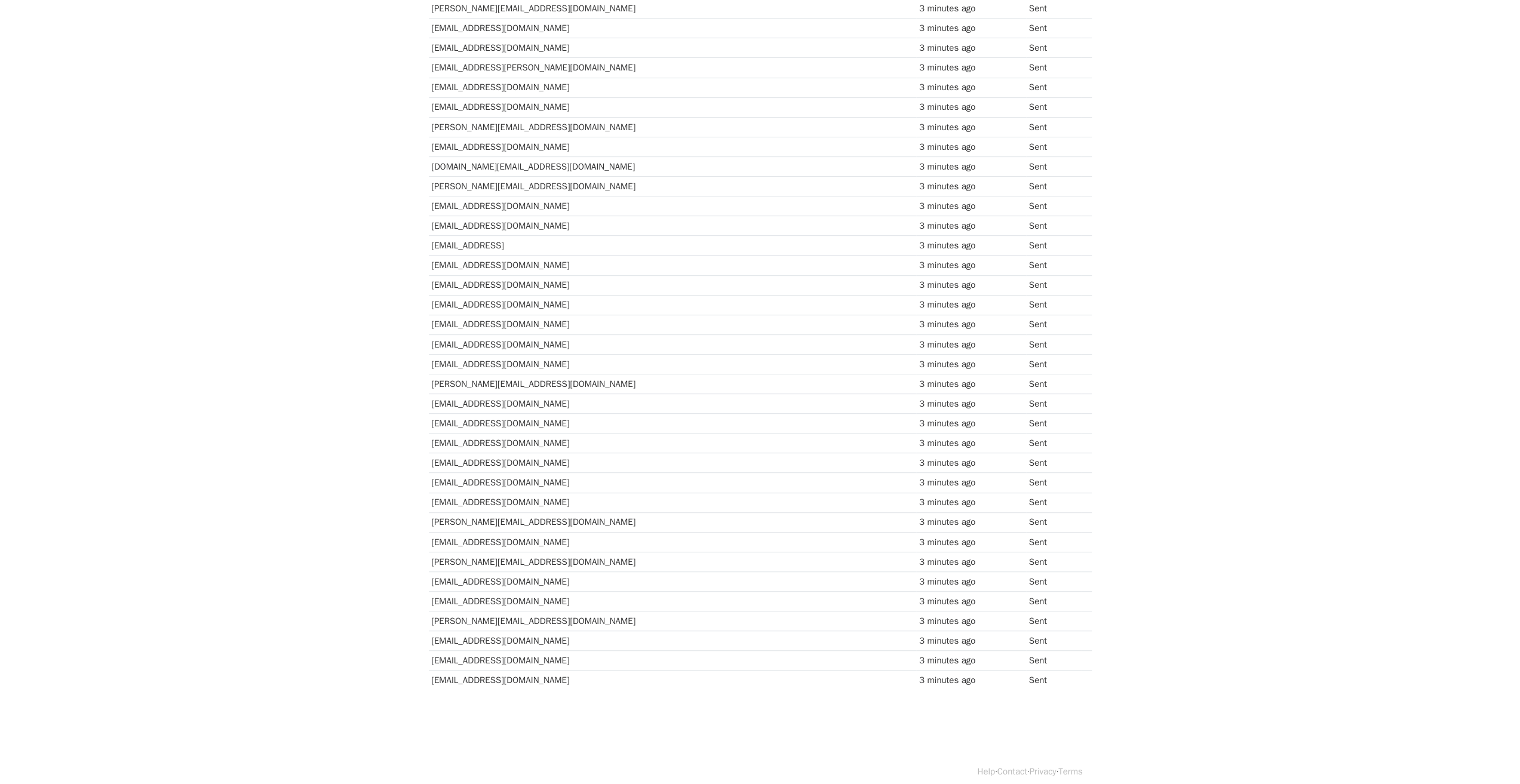 click on "MergeMail
Campaigns
Templates
Reports
Open Gmail
Daily emails left: 0
Help
[EMAIL_ADDRESS][DOMAIN_NAME]
Account
Unsubscribes
Integrations
Notification Settings
Sign out
New Features
You're all caught up!
Scheduled Campaigns
Schedule your emails to be sent later.
Read more
Account Reports
View reports across all of your campaigns to find highly-engaged recipients and to see which templates and campaigns have the most clicks and opens.
Read more
View my reports
Template Editor
Create beautiful emails using our powerful template editor.
Read more
View my templates
Campaigns
⟫
Meowster MVPテストにご参加いただけますようご案内申し上げます｜You're Invited to Join the Meowster MVP Test
Spreadsheet:
Emails
Reports
CSV" at bounding box center (760, 115) 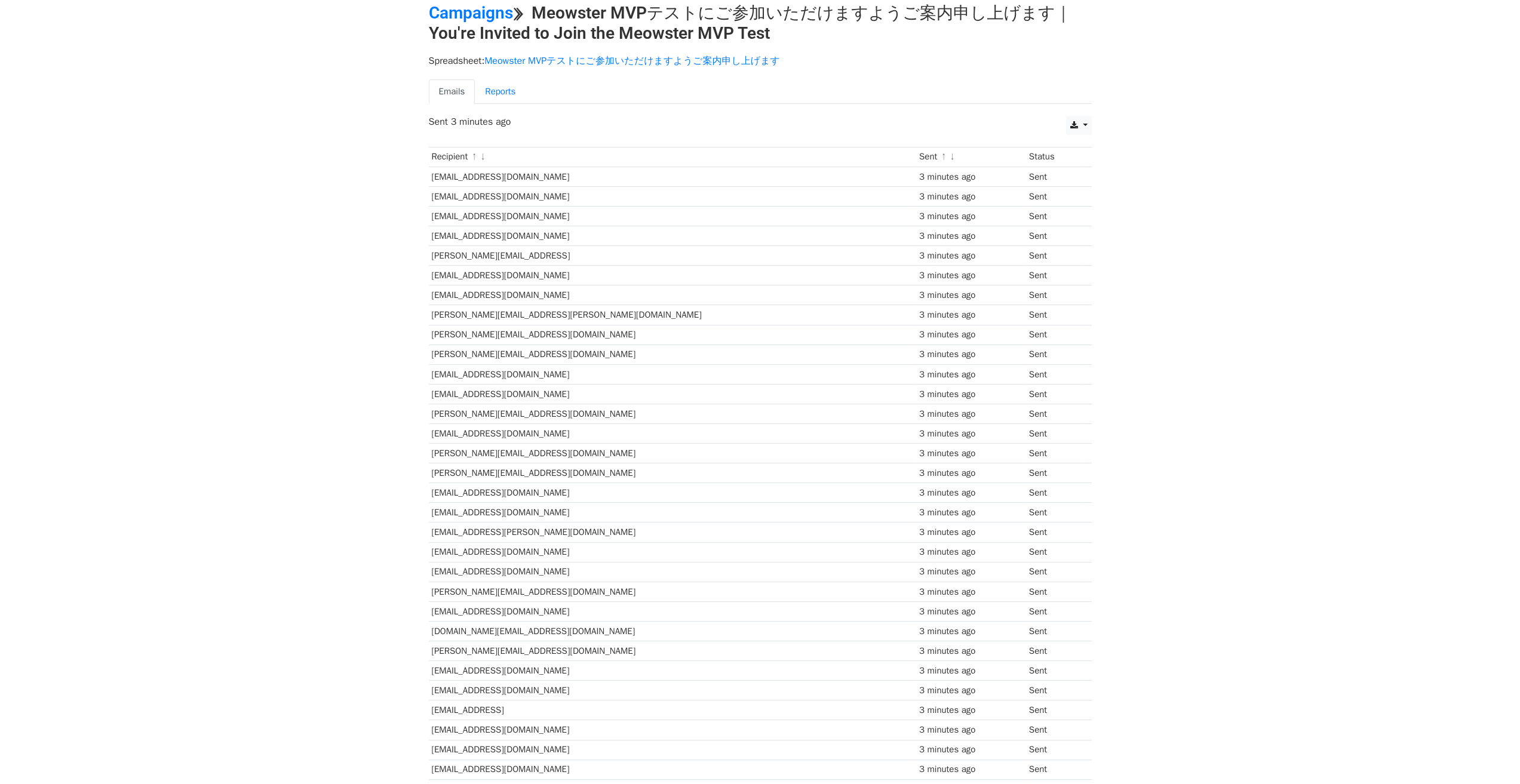 scroll, scrollTop: 0, scrollLeft: 0, axis: both 